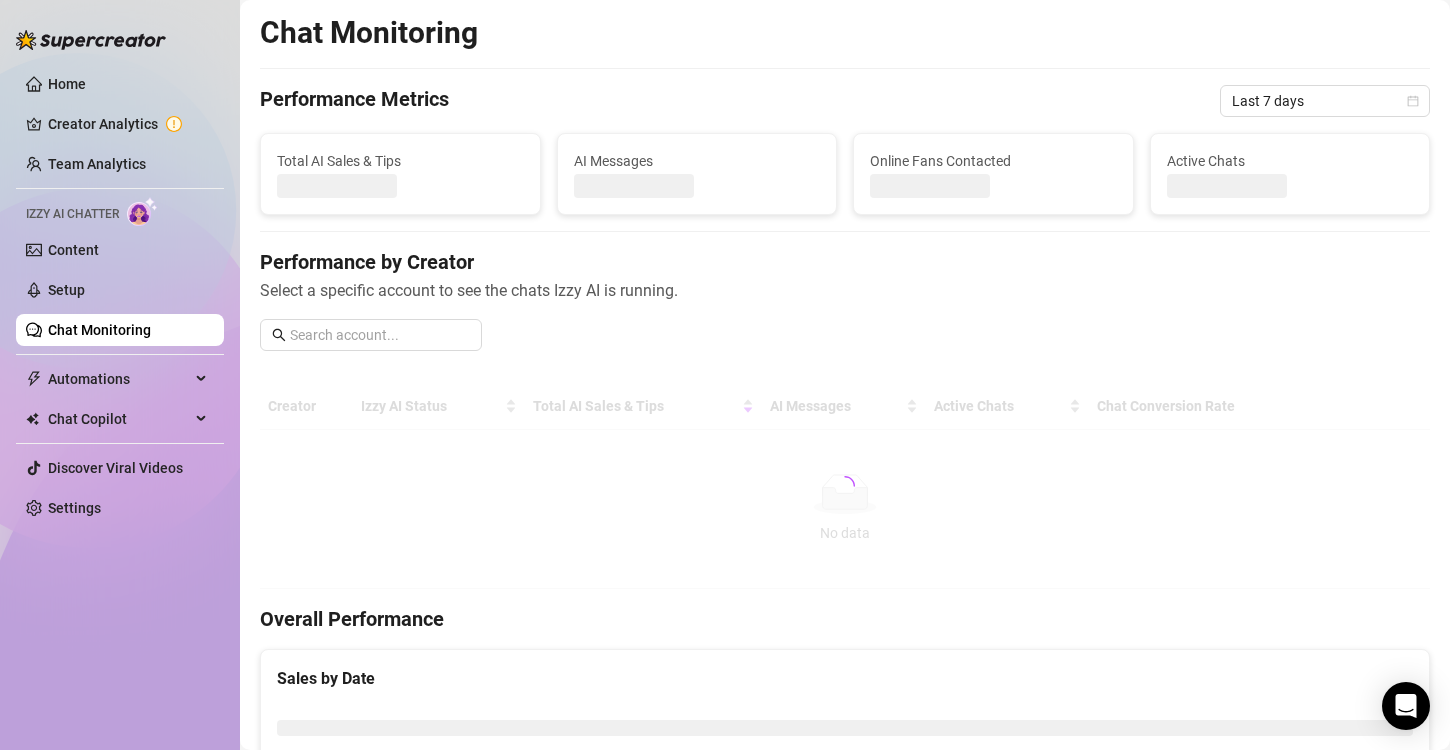 scroll, scrollTop: 0, scrollLeft: 0, axis: both 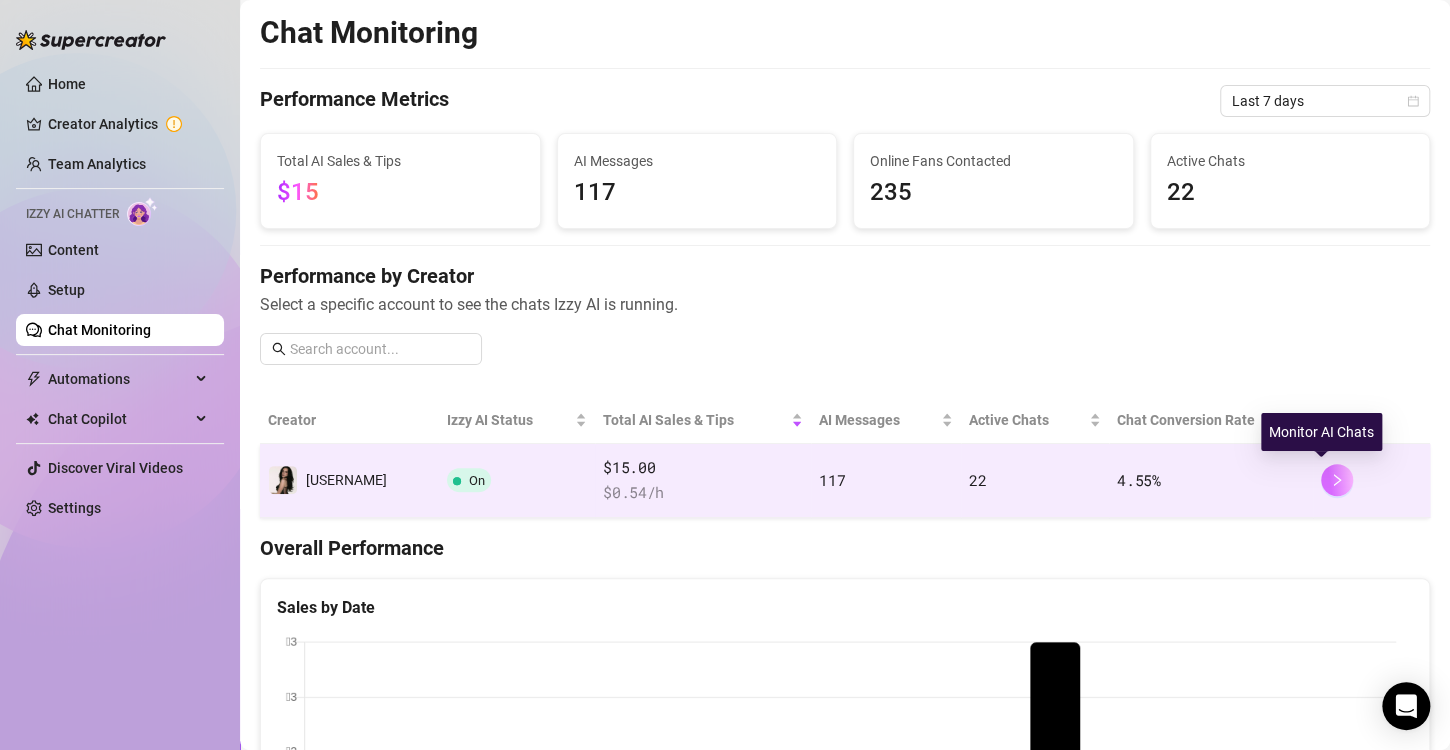 click at bounding box center (1337, 480) 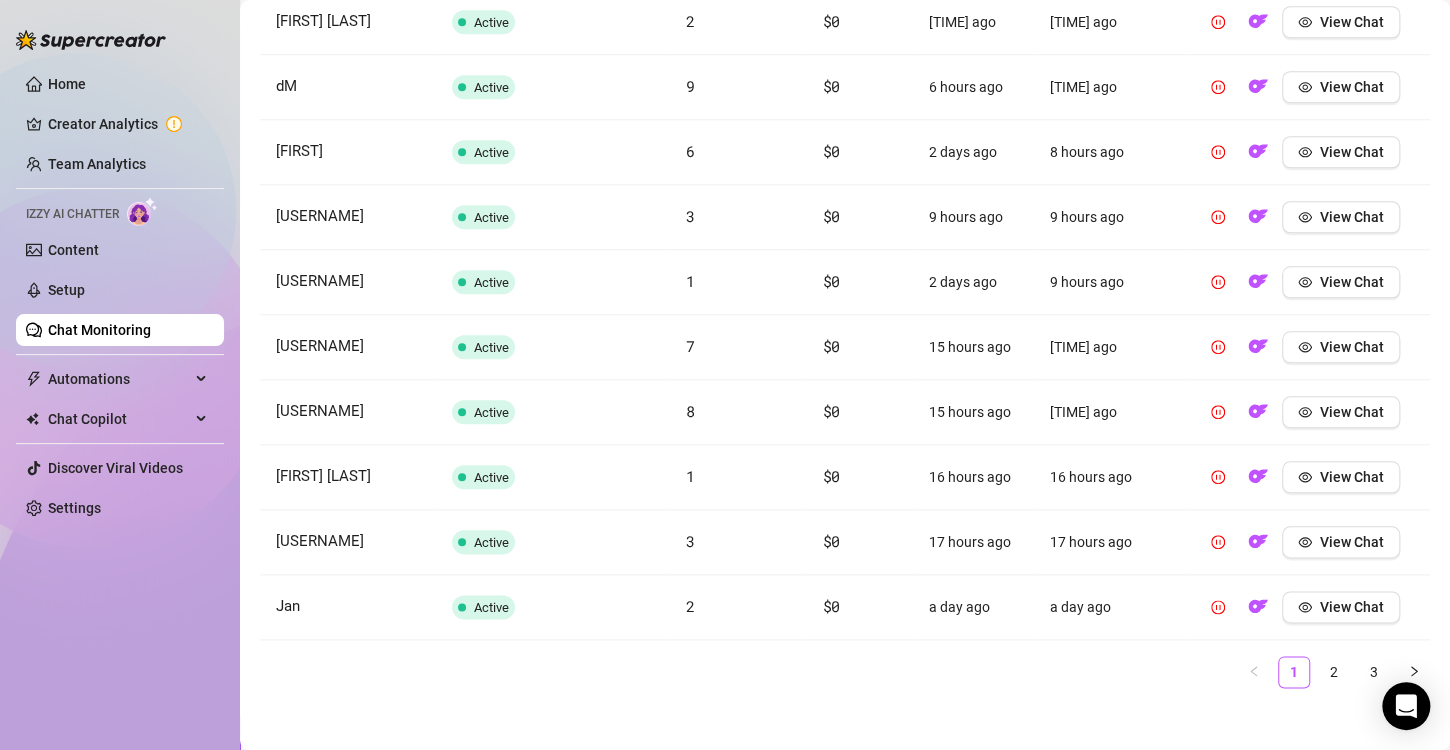 scroll, scrollTop: 819, scrollLeft: 0, axis: vertical 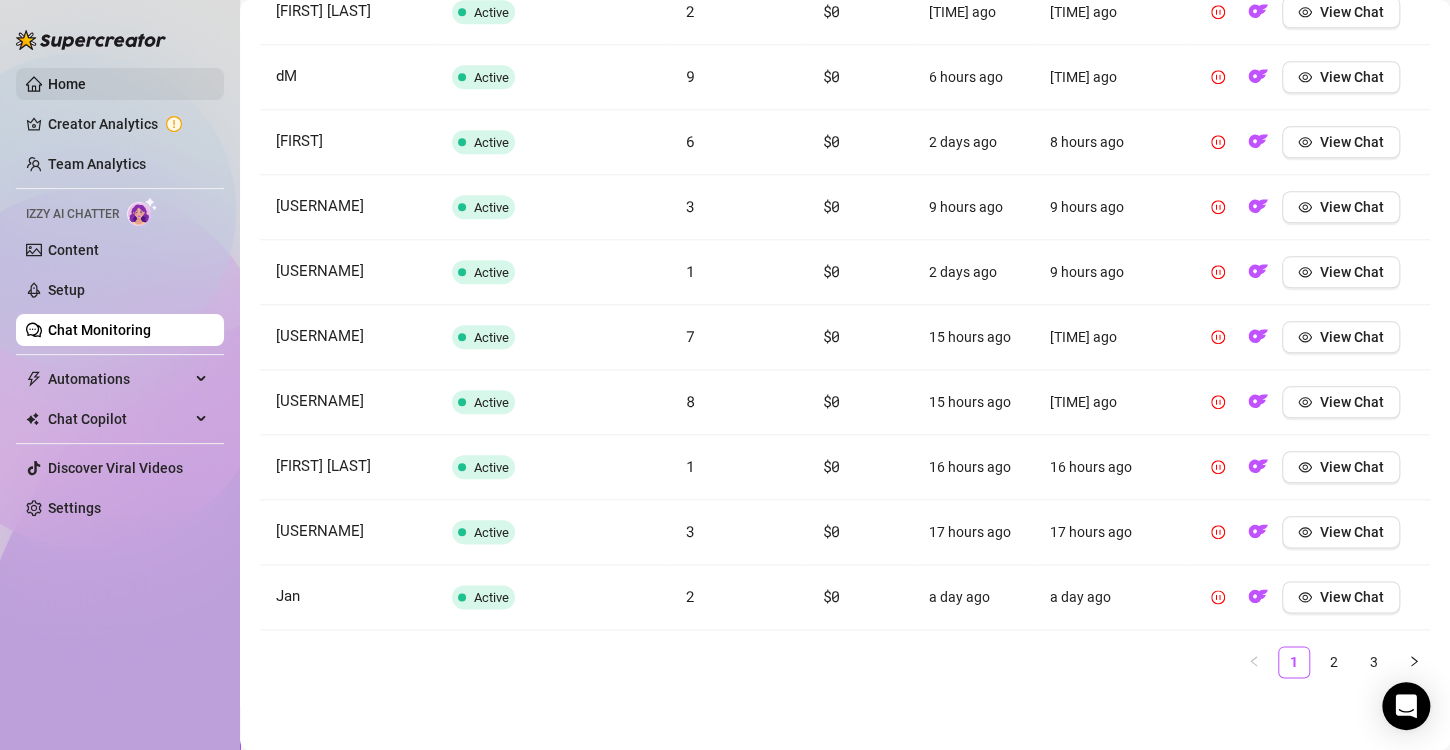 click on "Home" at bounding box center (67, 84) 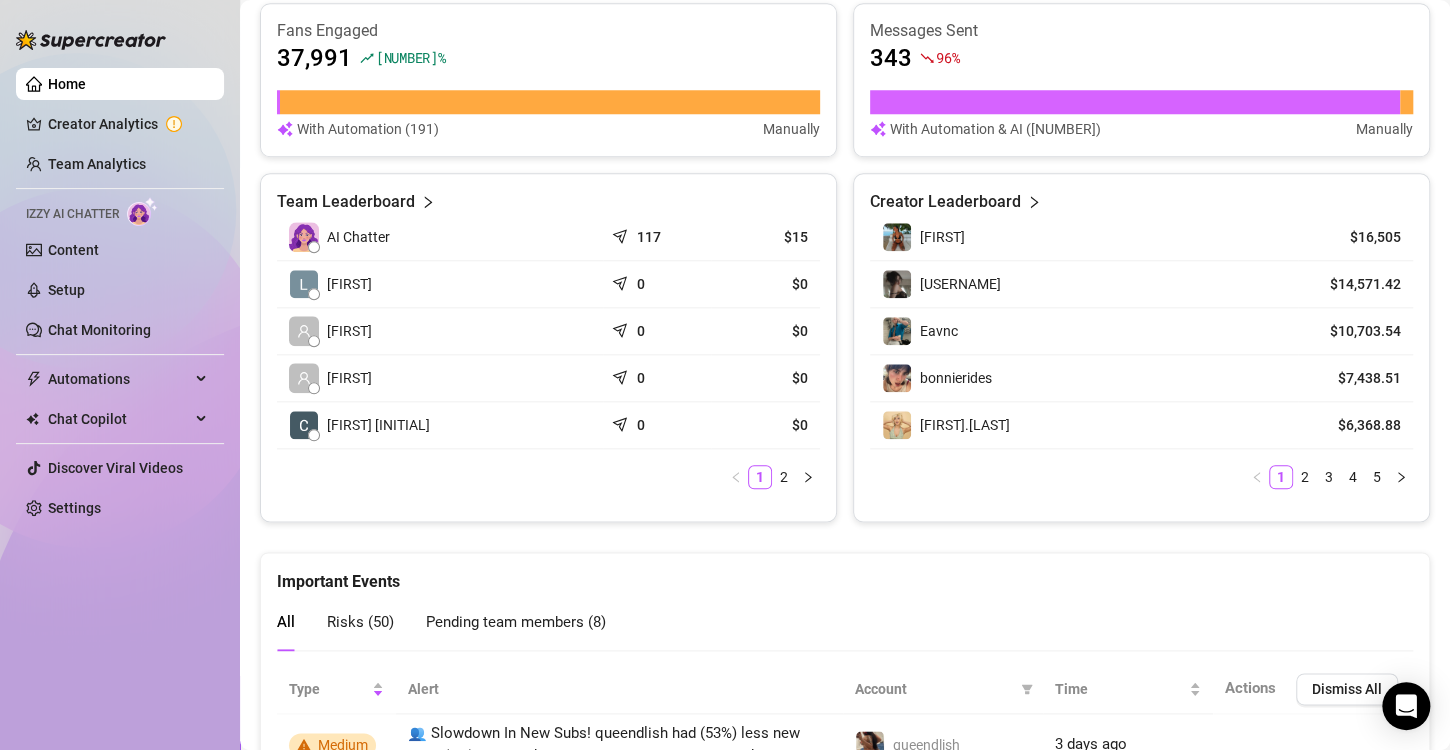 scroll, scrollTop: 846, scrollLeft: 0, axis: vertical 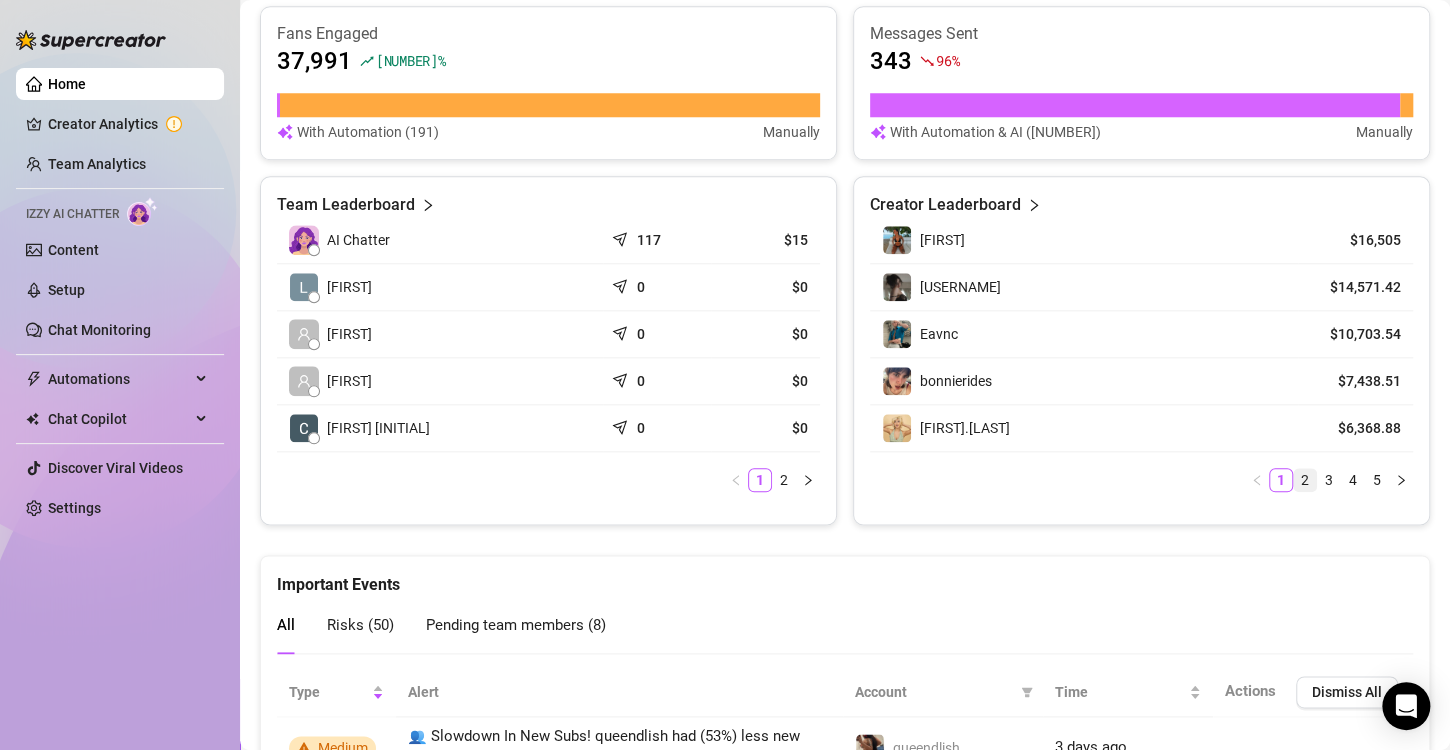 click on "2" at bounding box center [1305, 480] 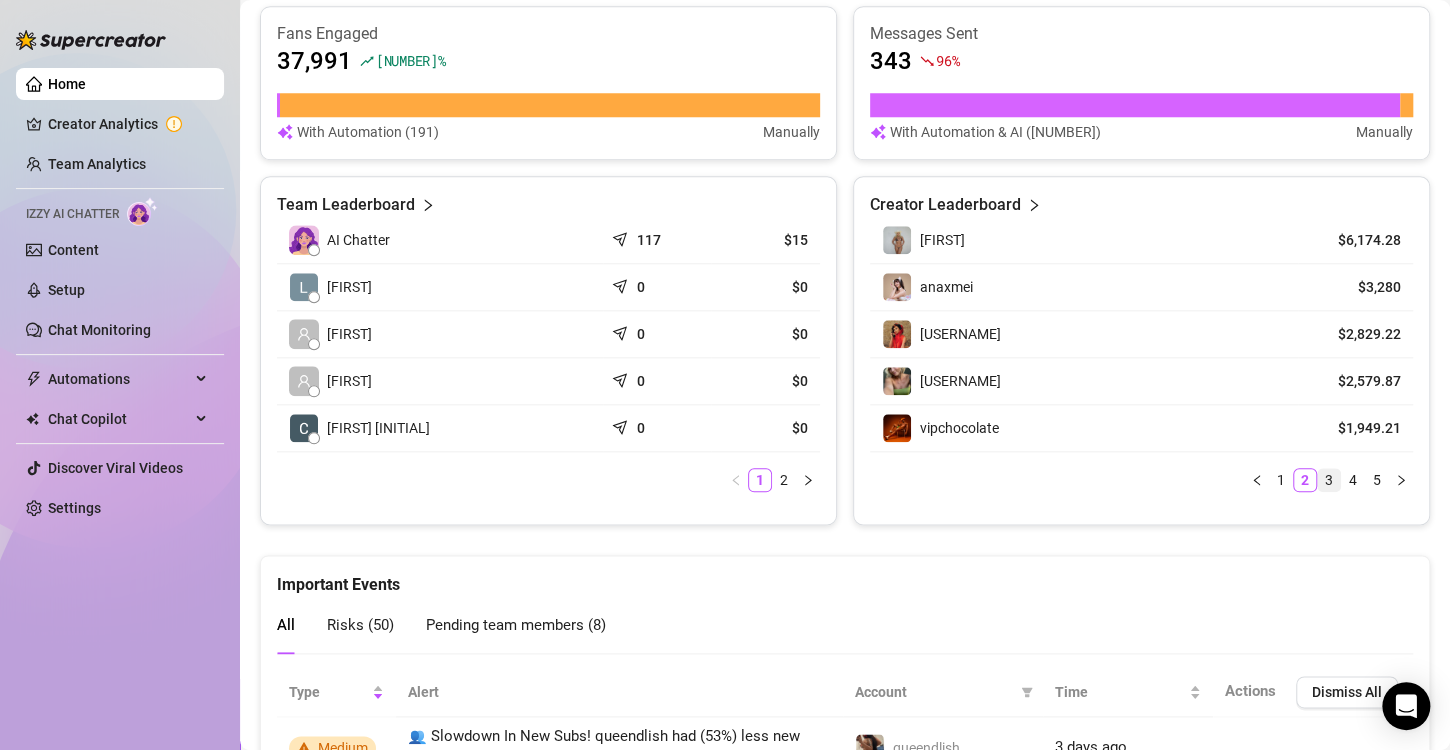 click on "3" at bounding box center (1329, 480) 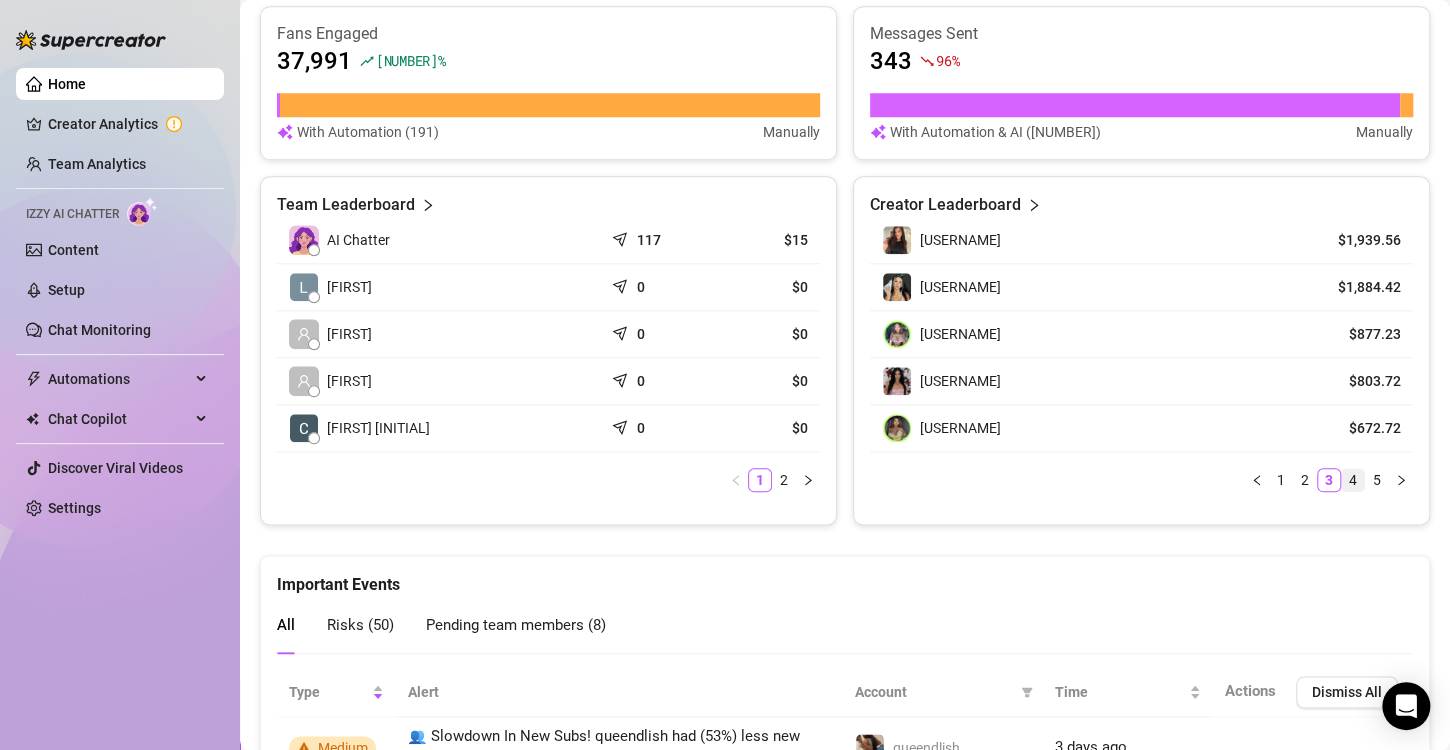click on "4" at bounding box center [1353, 480] 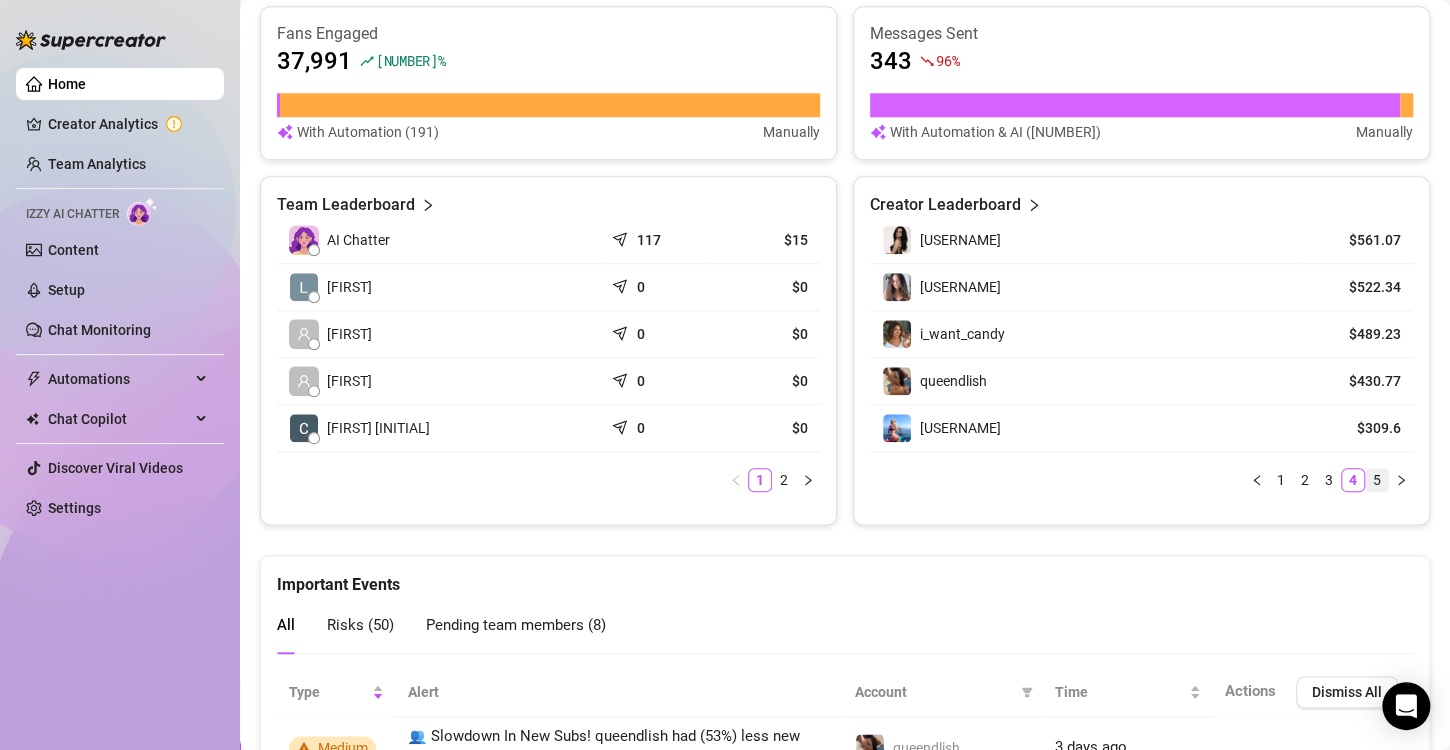 click on "5" at bounding box center [1377, 480] 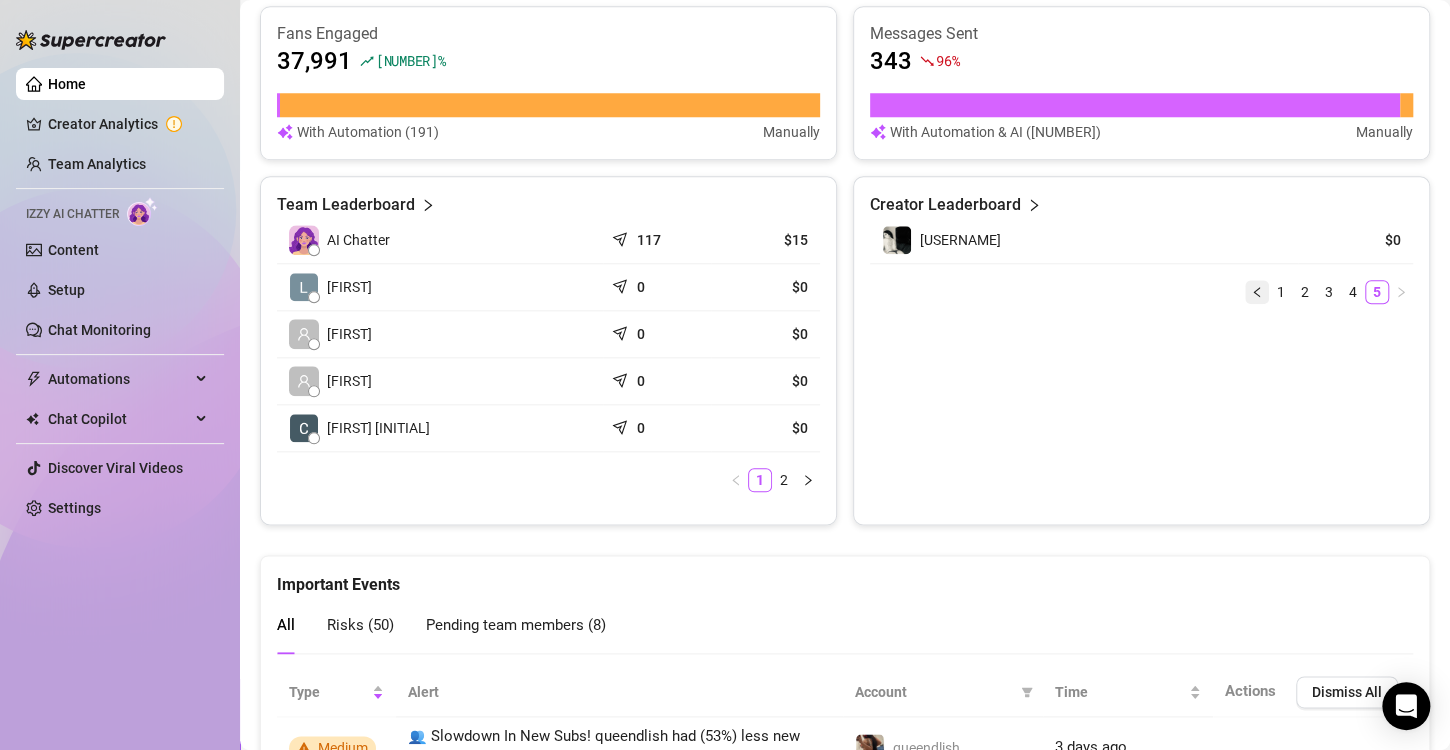 click at bounding box center [1257, 292] 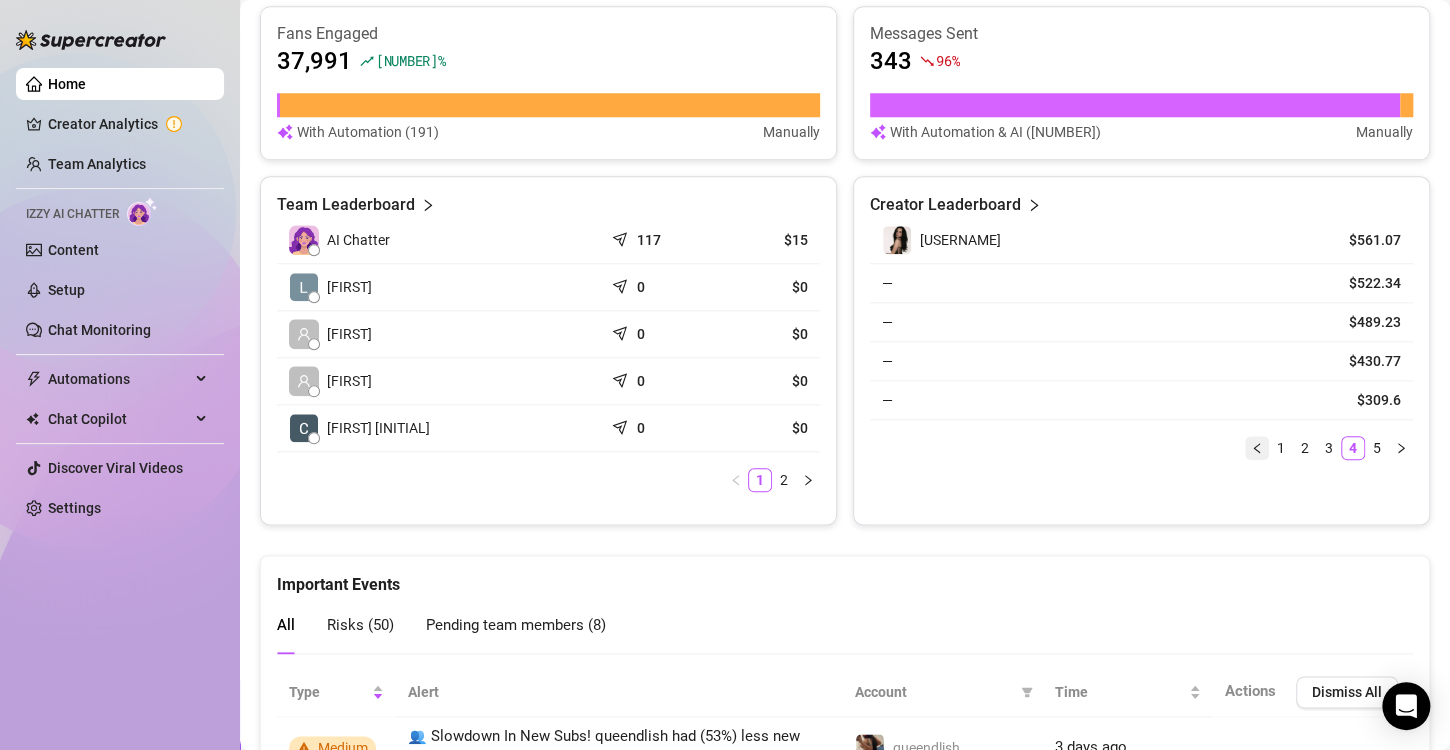 click on "—" at bounding box center (1084, 283) 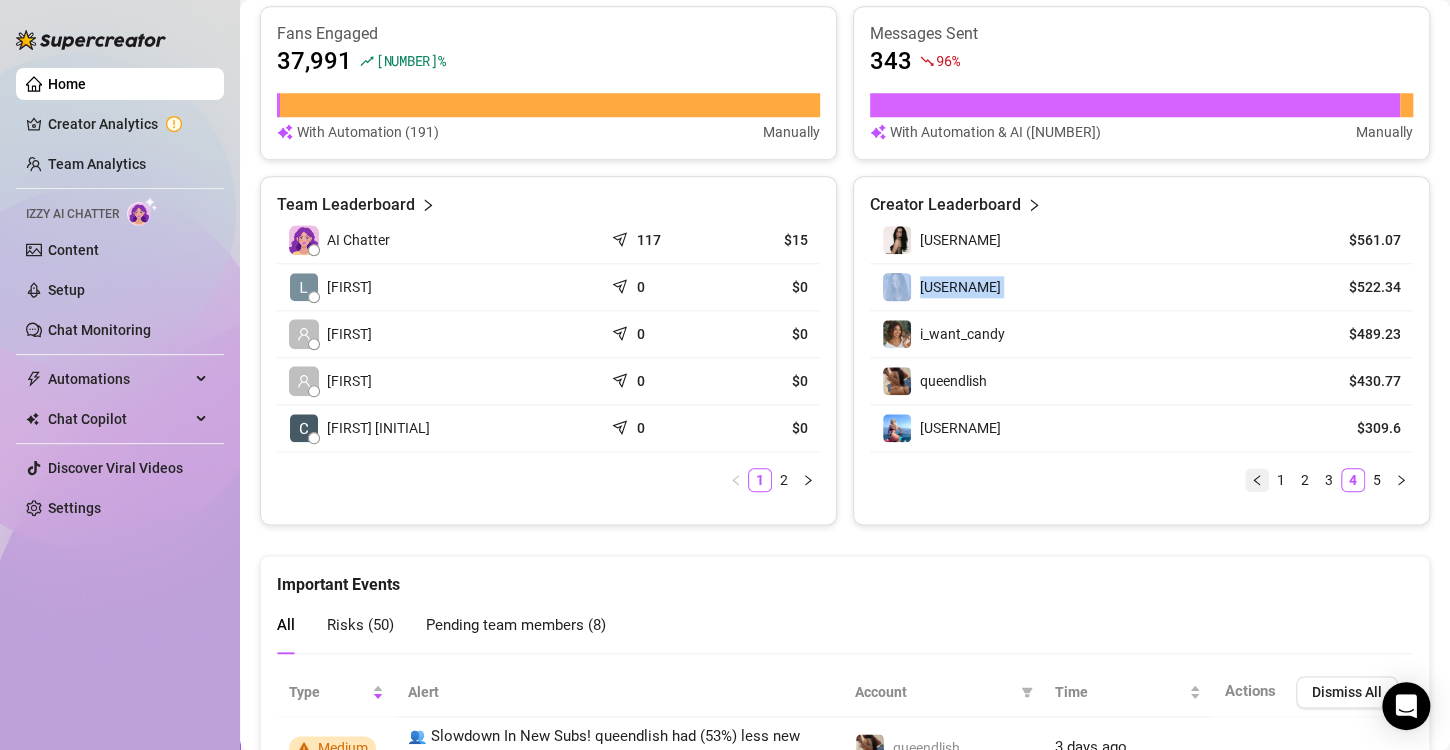 click 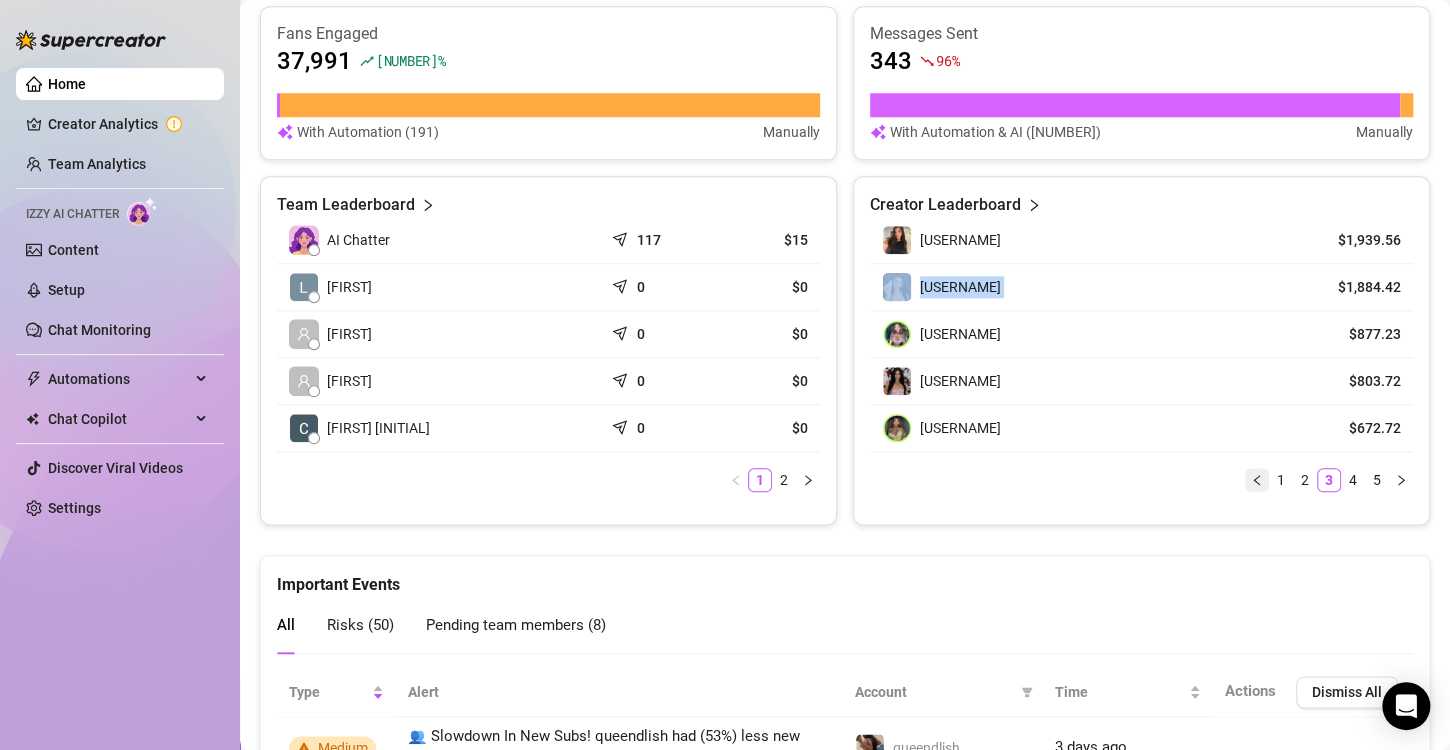 click 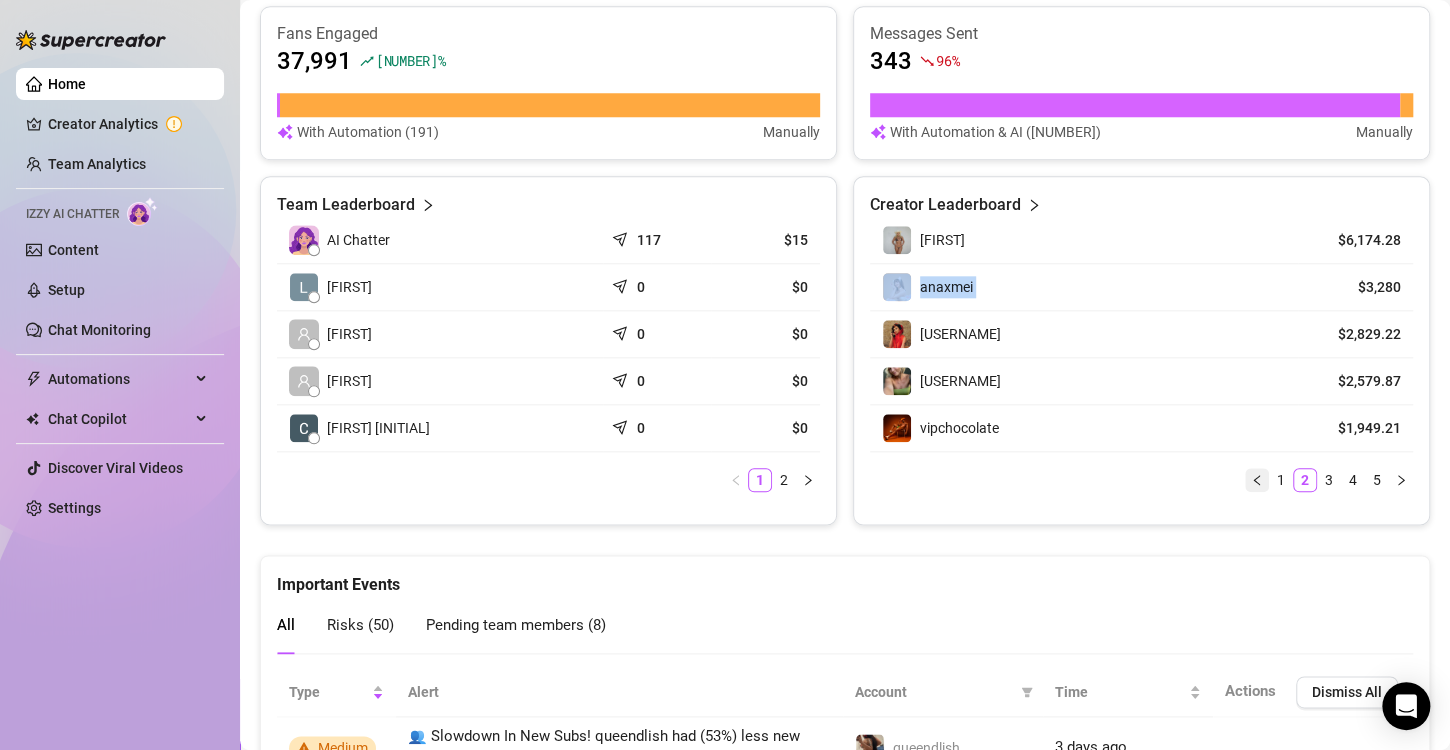 click 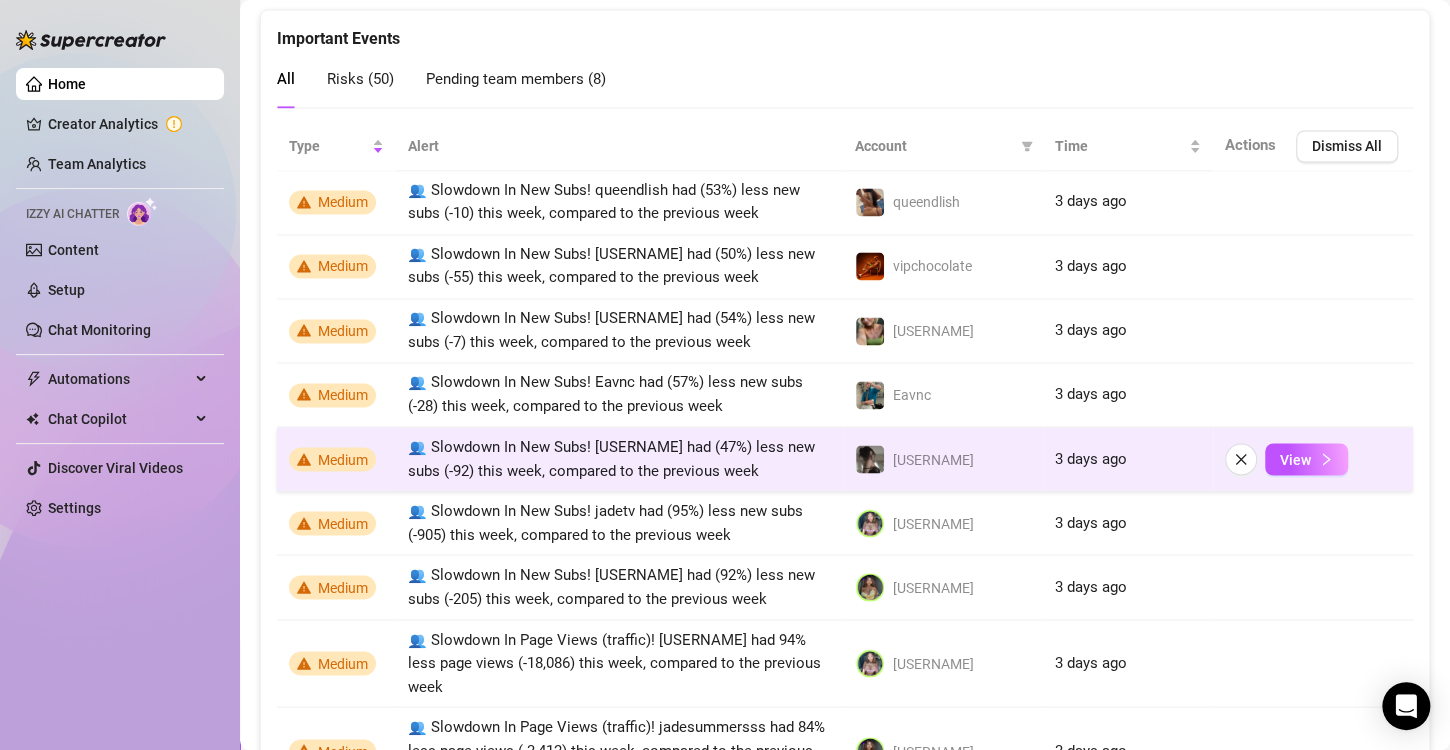 scroll, scrollTop: 1390, scrollLeft: 0, axis: vertical 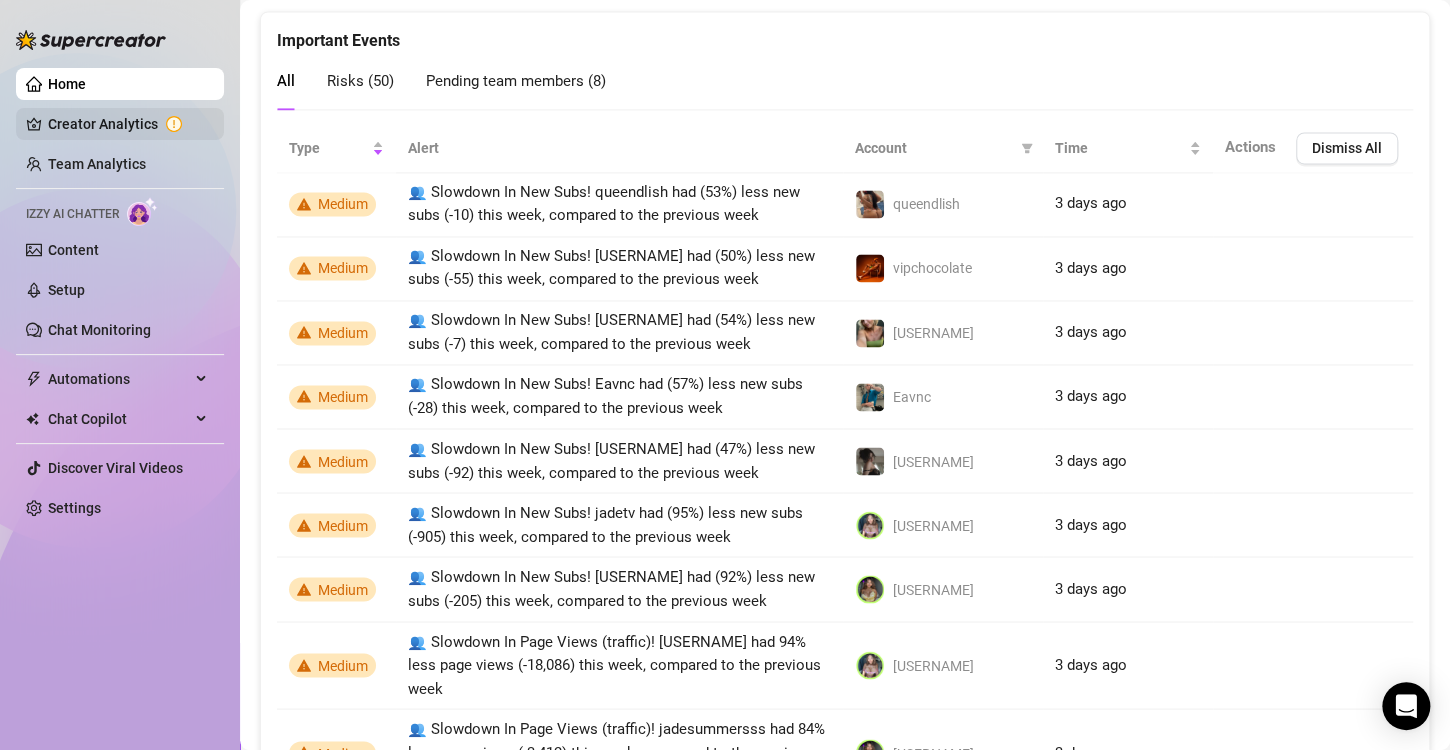 click on "Creator Analytics" at bounding box center [128, 124] 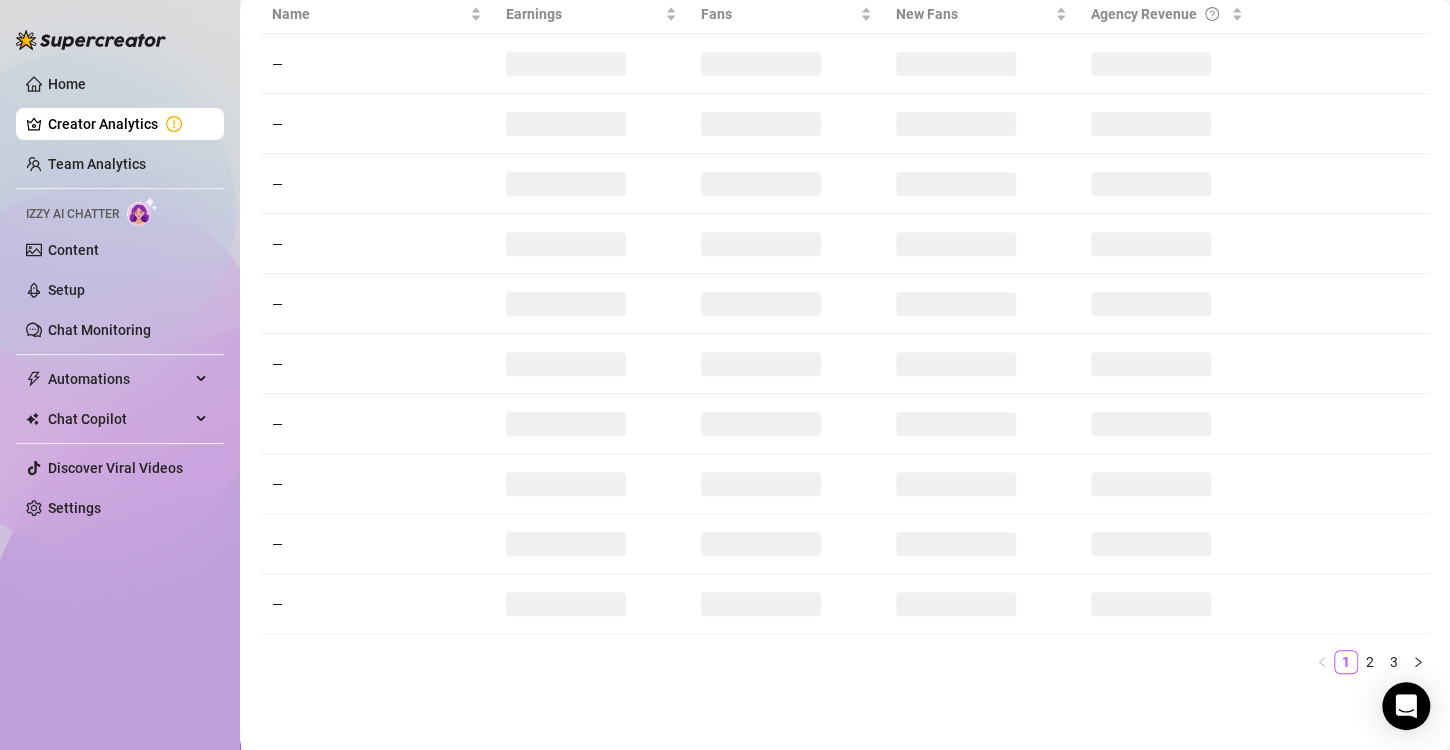 scroll, scrollTop: 0, scrollLeft: 0, axis: both 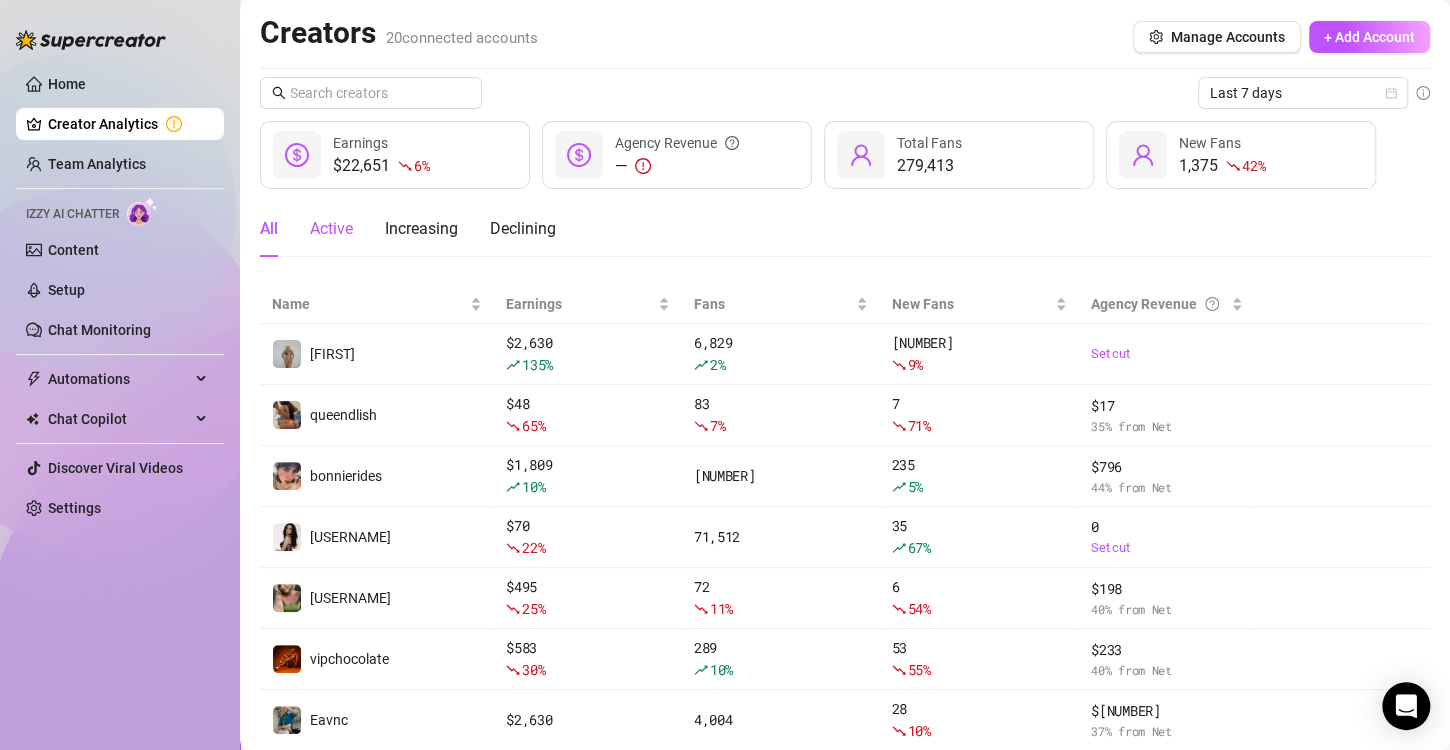 click on "Active" at bounding box center (331, 229) 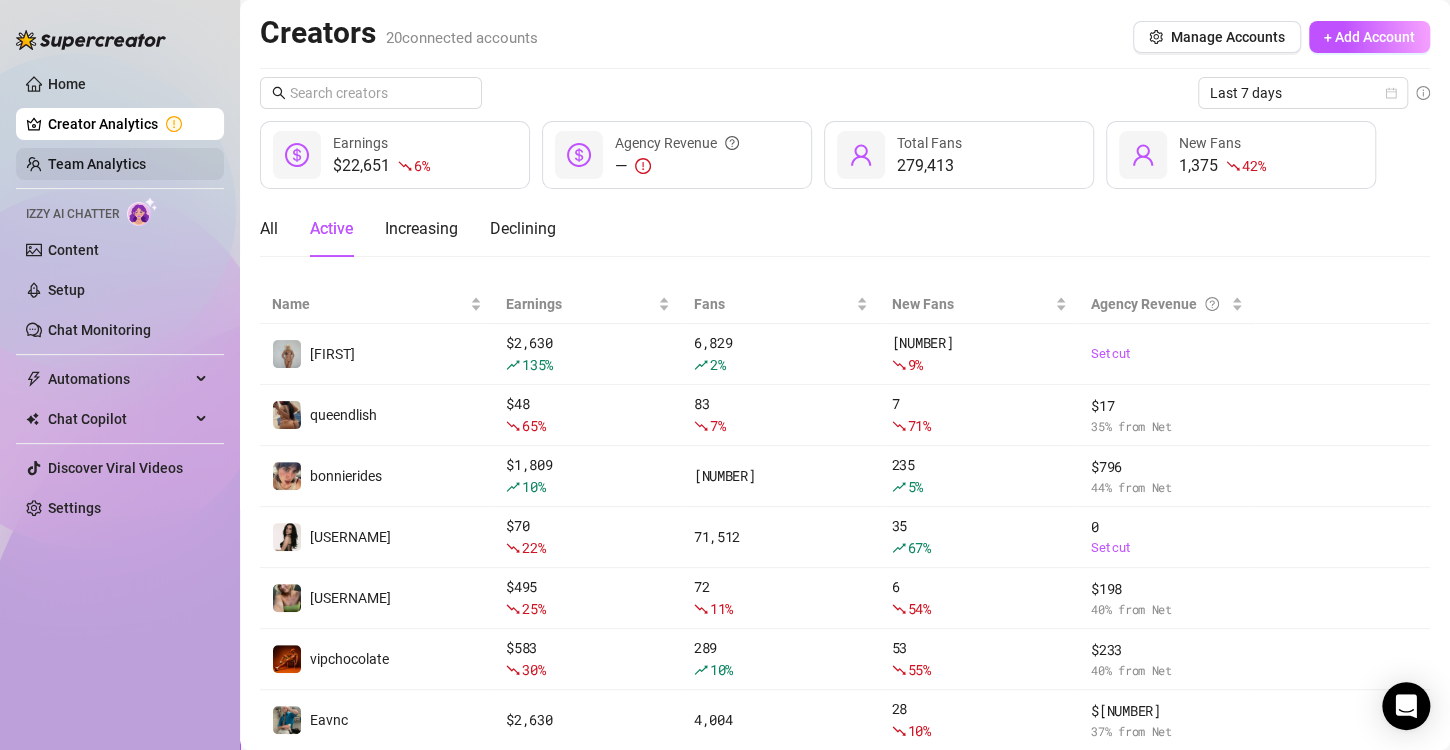 click on "Team Analytics" at bounding box center [97, 164] 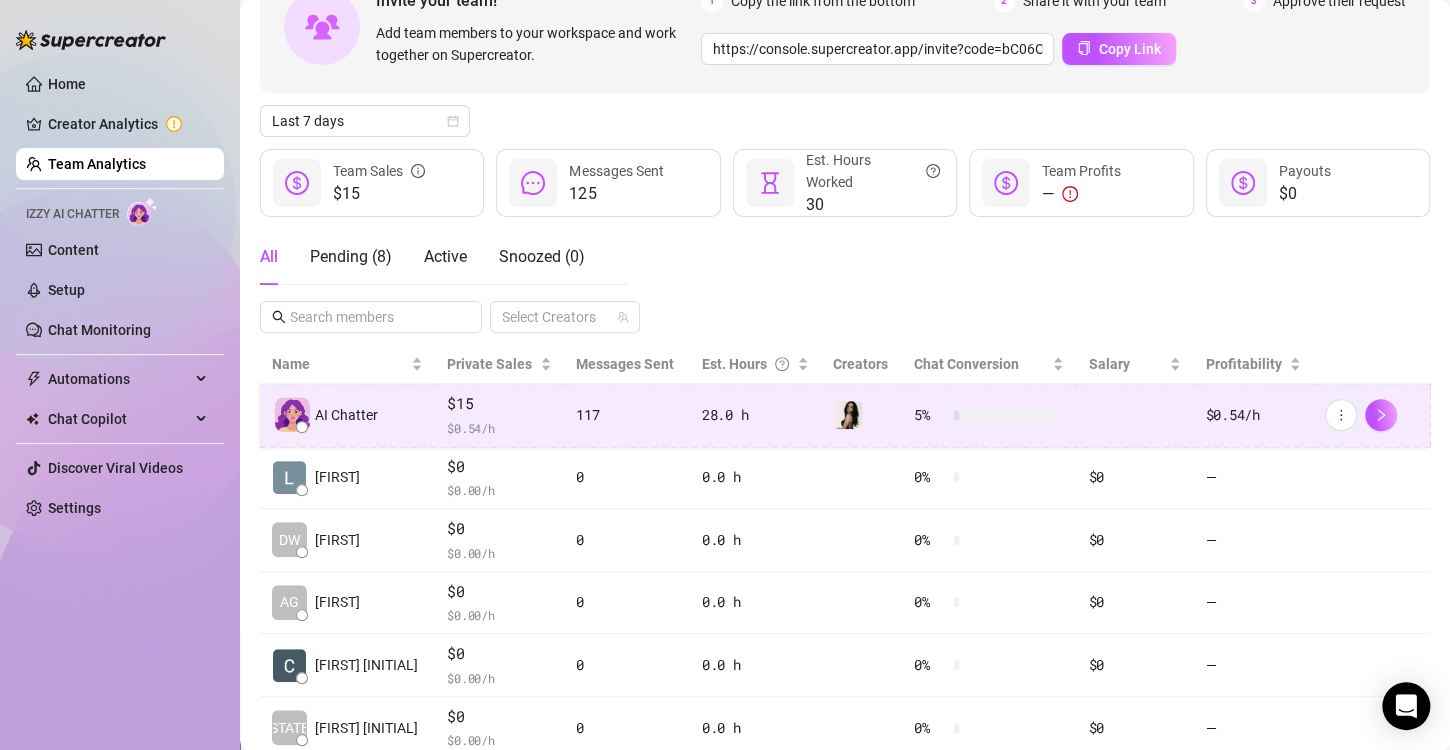 scroll, scrollTop: 135, scrollLeft: 0, axis: vertical 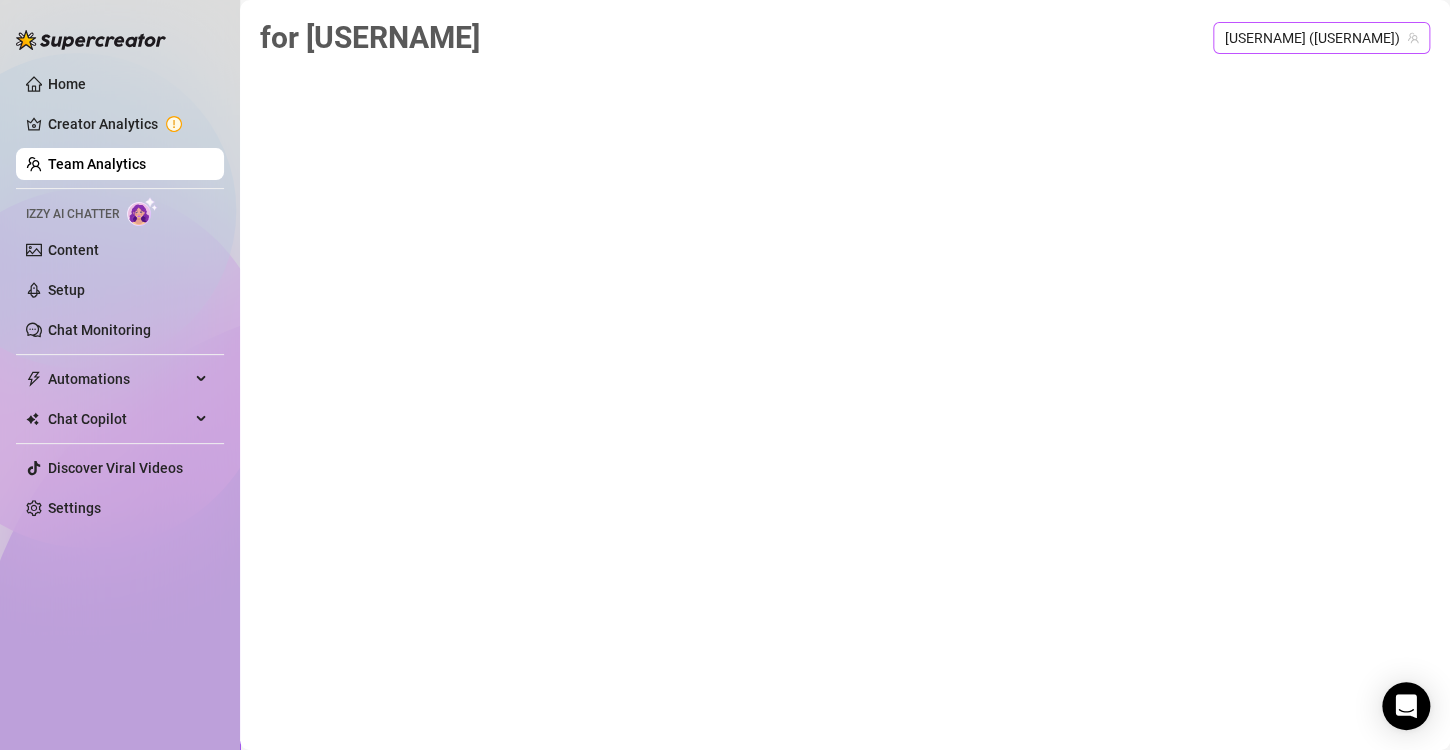 click on "[USERNAME] ([USERNAME])" at bounding box center [1321, 38] 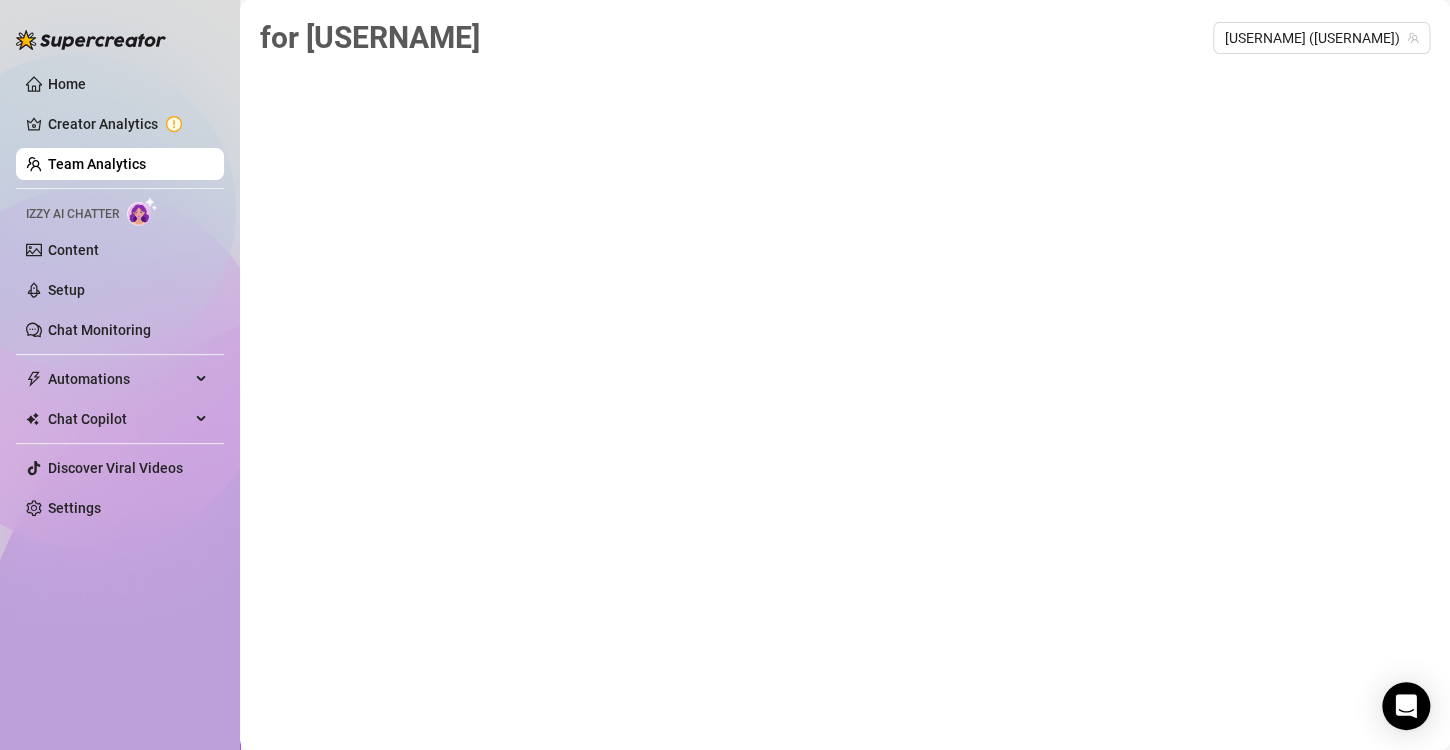 click on "for [USERNAME] ([USERNAME])" at bounding box center [845, 352] 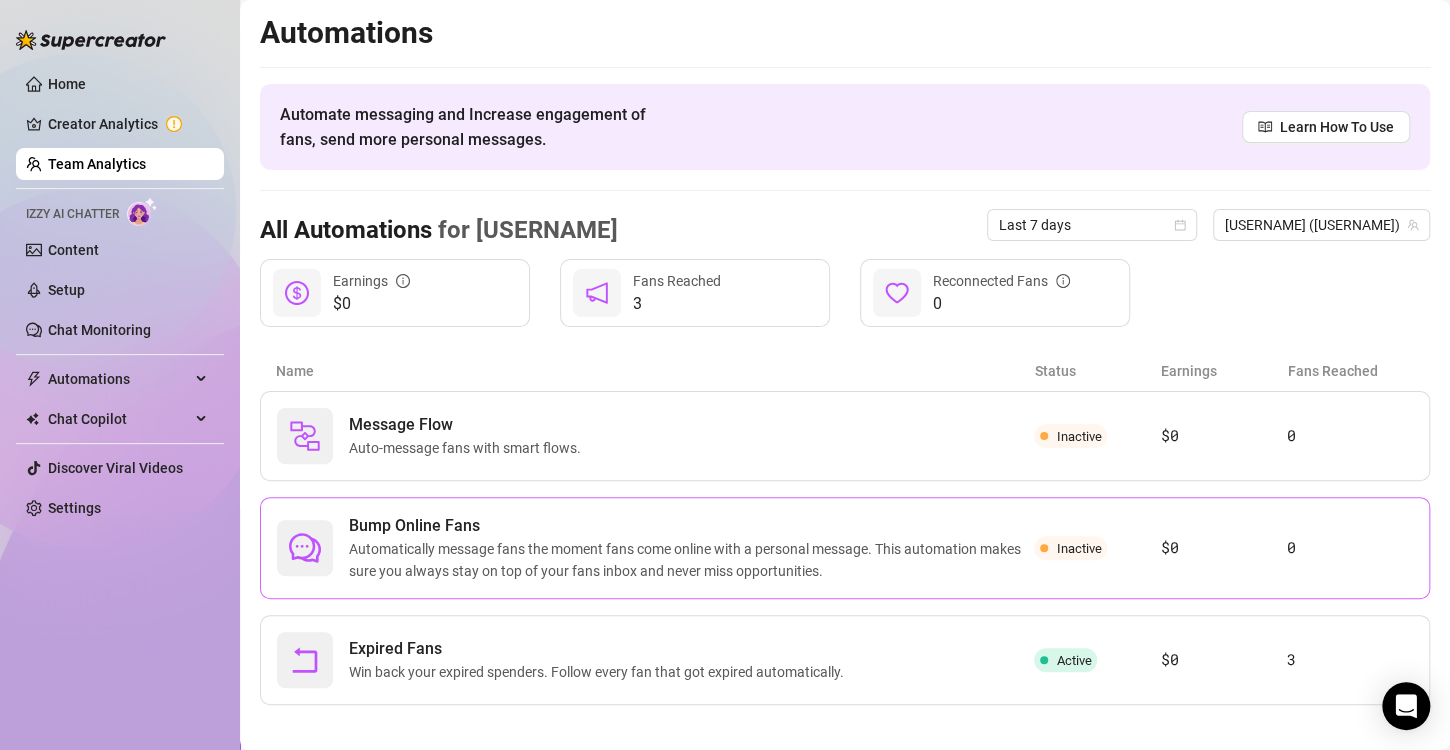 click on "Automatically message fans the moment fans come online with a personal message. This automation makes sure you always stay on top of your fans inbox and never miss opportunities." at bounding box center [691, 560] 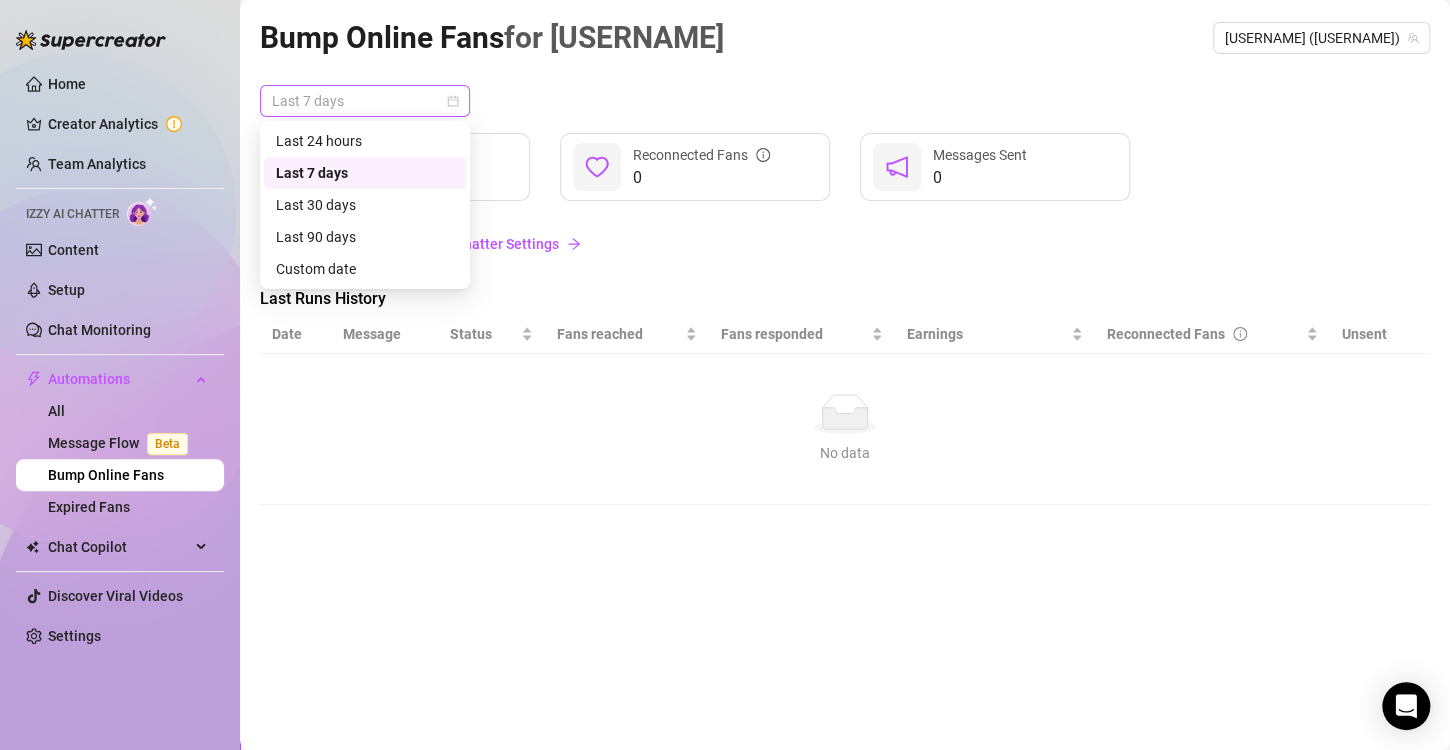 click on "Last 7 days" at bounding box center [365, 101] 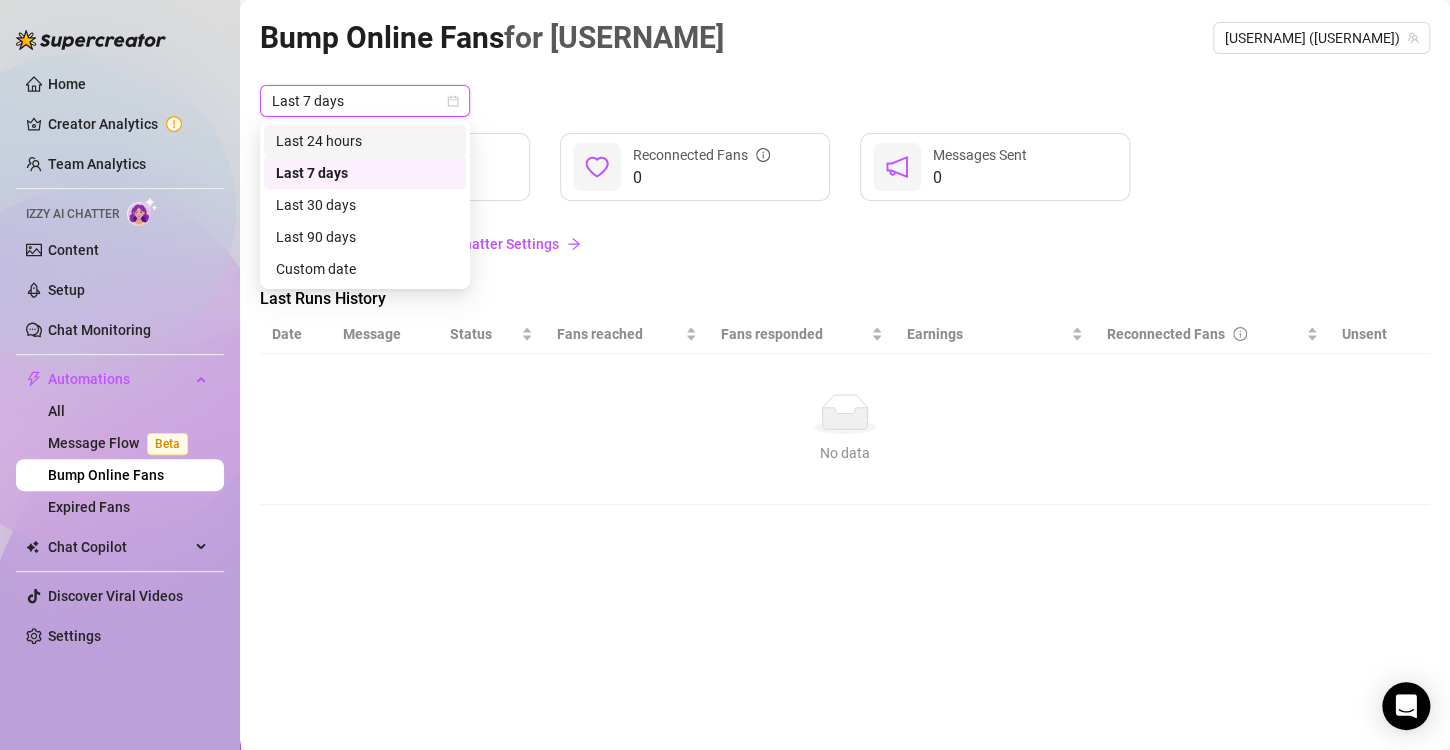 click on "No data No data" at bounding box center [845, 429] 